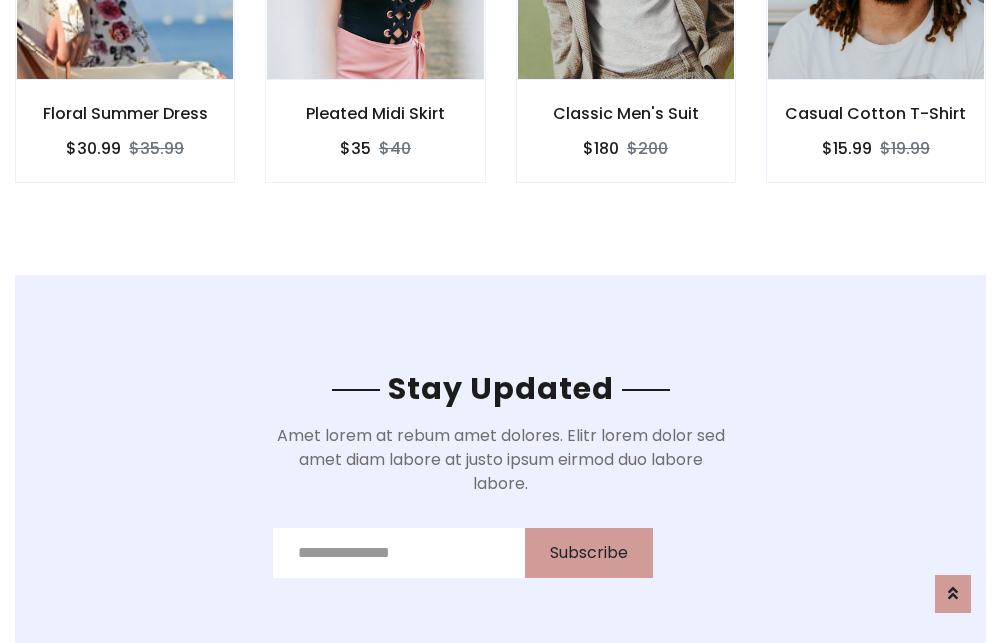 scroll, scrollTop: 3012, scrollLeft: 0, axis: vertical 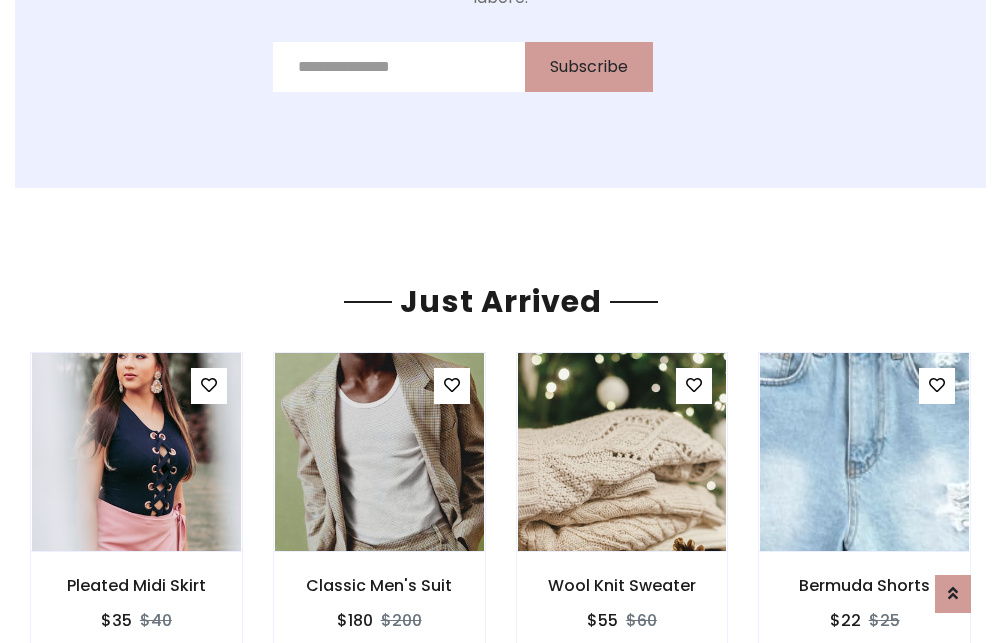 click on "Classic Men's Suit
$180
$200" at bounding box center (626, -441) 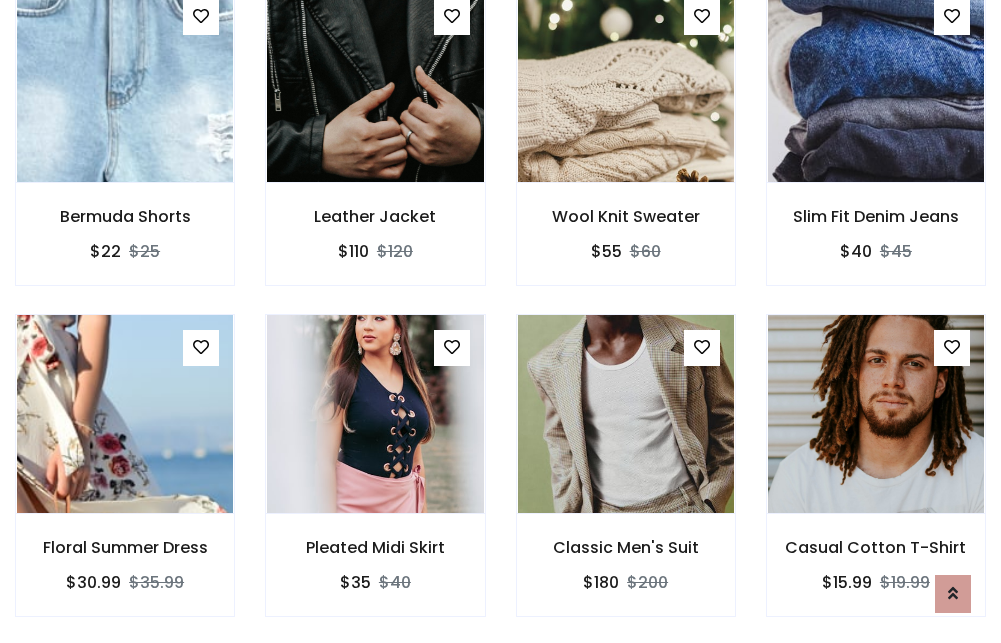 click on "Classic Men's Suit
$180
$200" at bounding box center [626, 479] 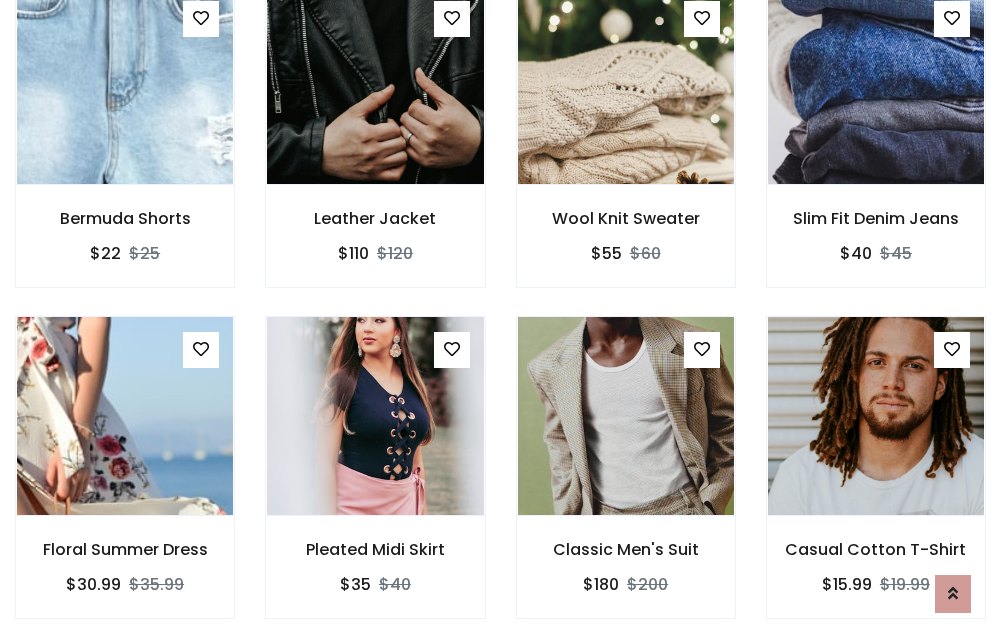 click on "Classic Men's Suit
$180
$200" at bounding box center [626, 481] 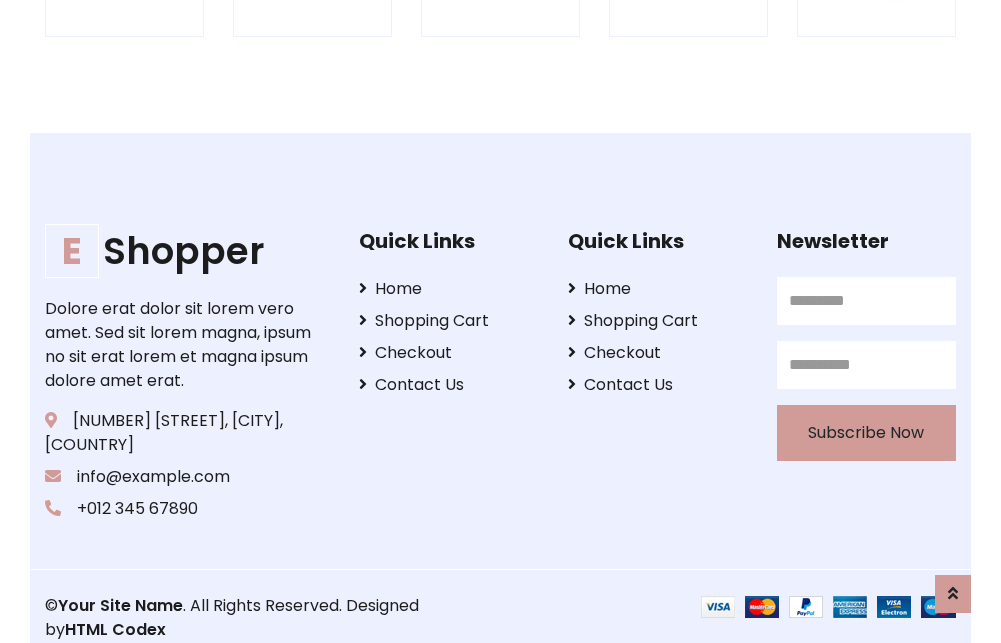 scroll, scrollTop: 3807, scrollLeft: 0, axis: vertical 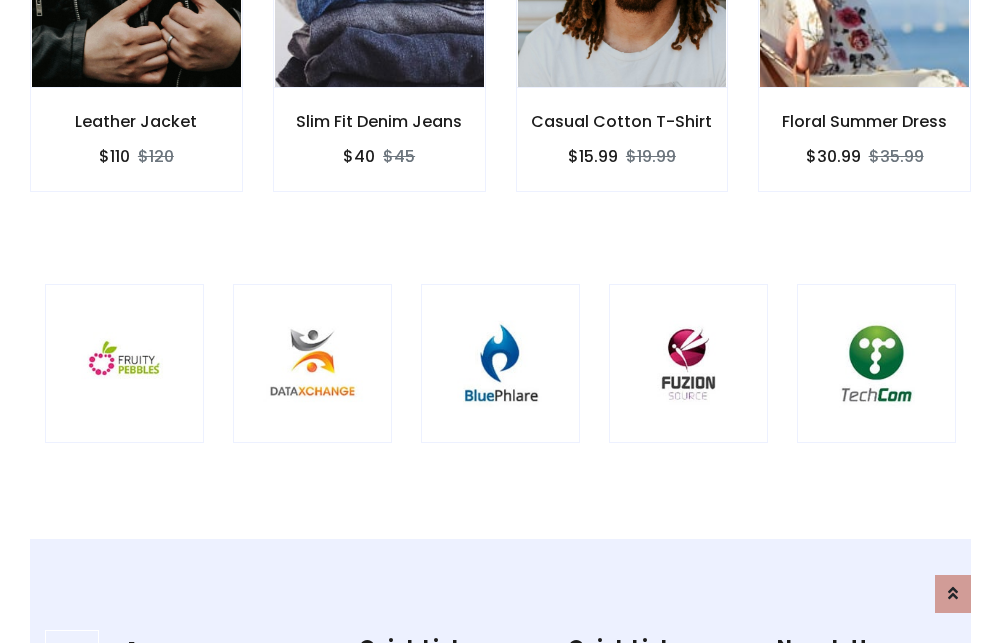 click at bounding box center (500, 363) 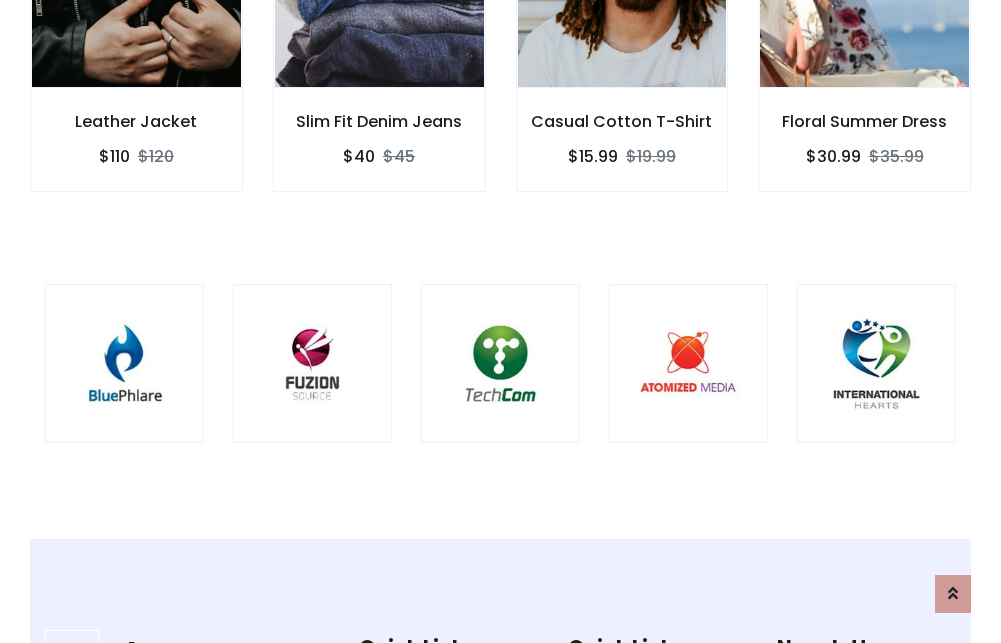 click at bounding box center [500, 363] 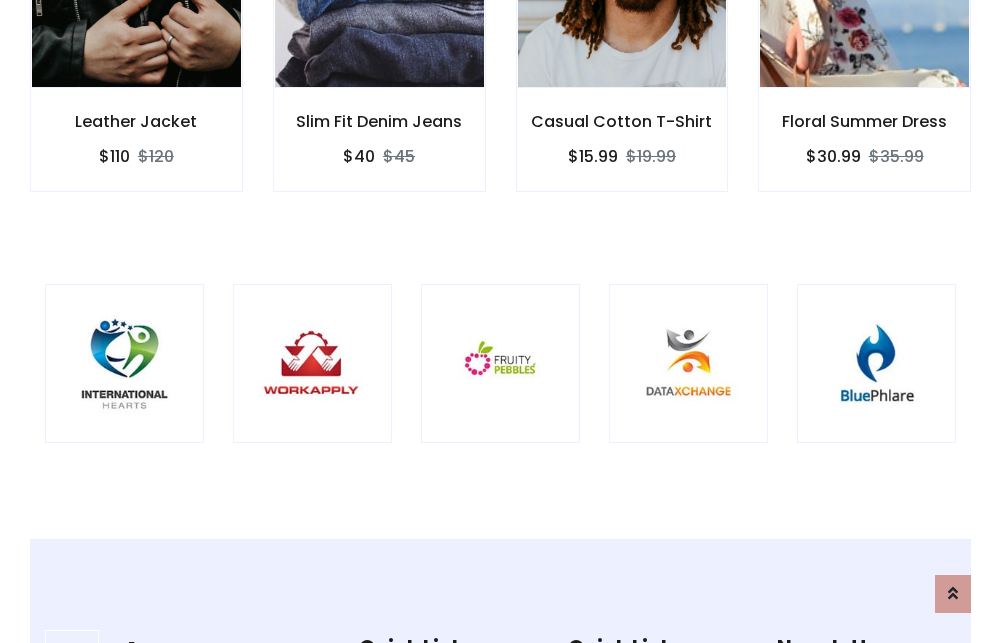 scroll, scrollTop: 0, scrollLeft: 0, axis: both 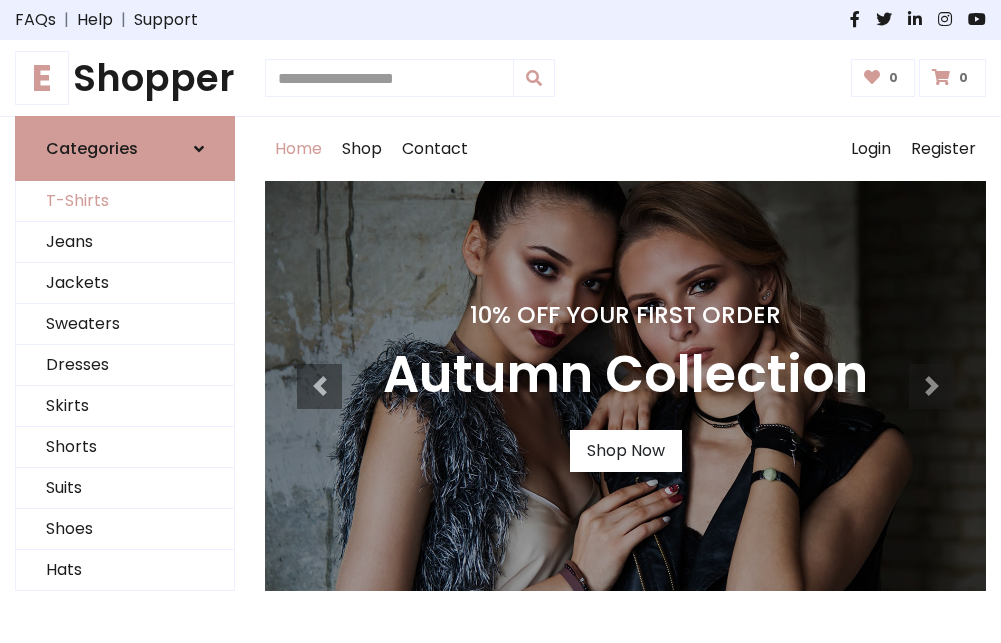click on "T-Shirts" at bounding box center (125, 201) 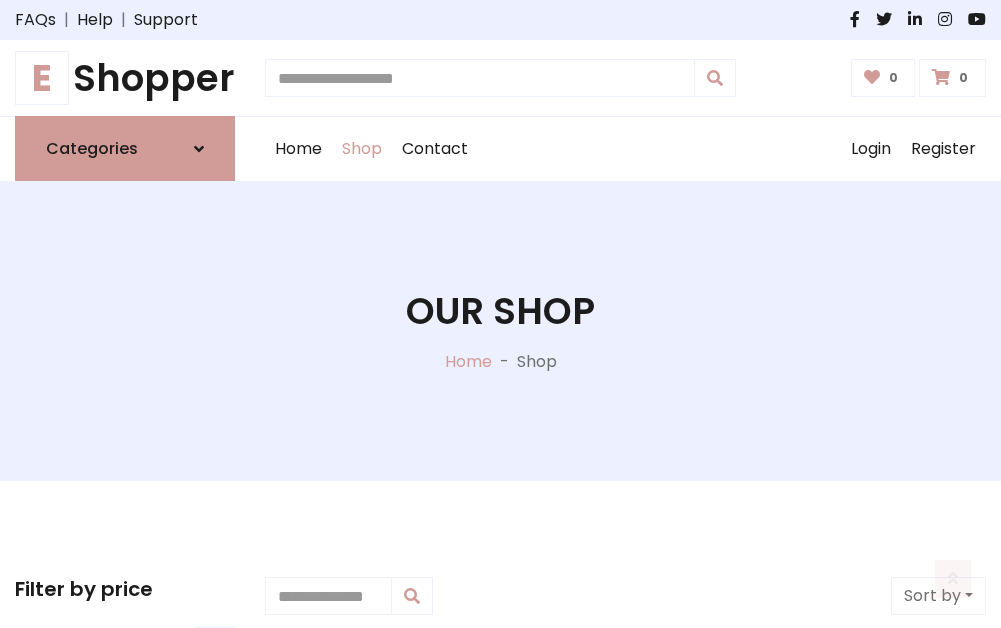 scroll, scrollTop: 802, scrollLeft: 0, axis: vertical 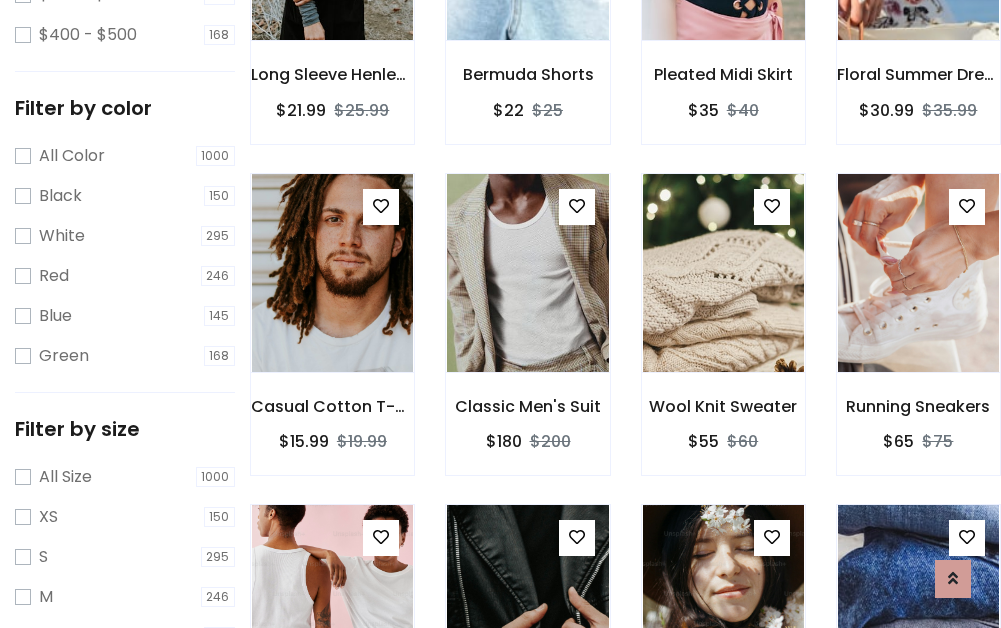 click at bounding box center [723, -59] 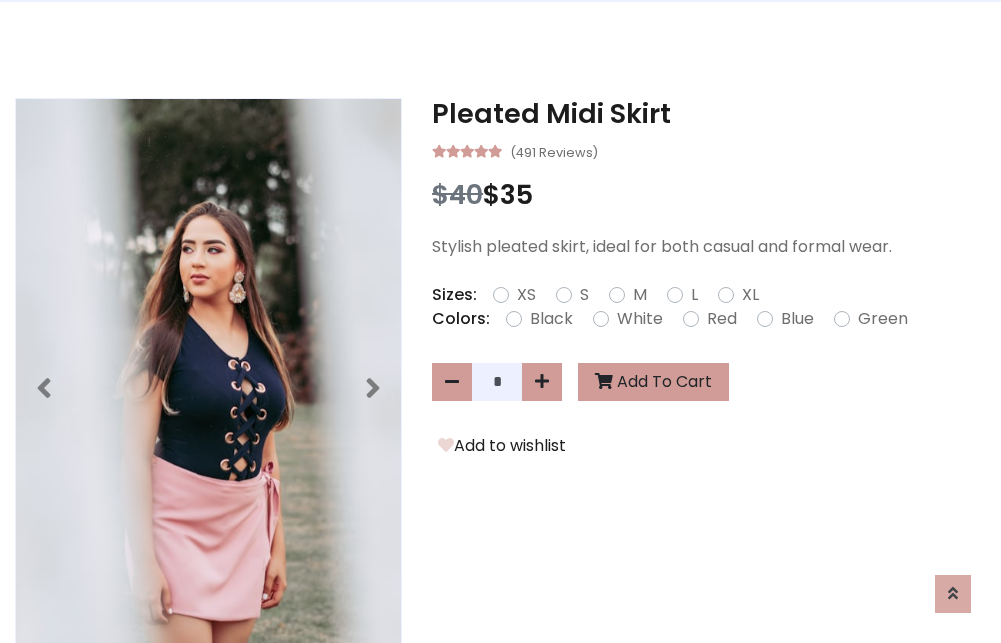 scroll, scrollTop: 0, scrollLeft: 0, axis: both 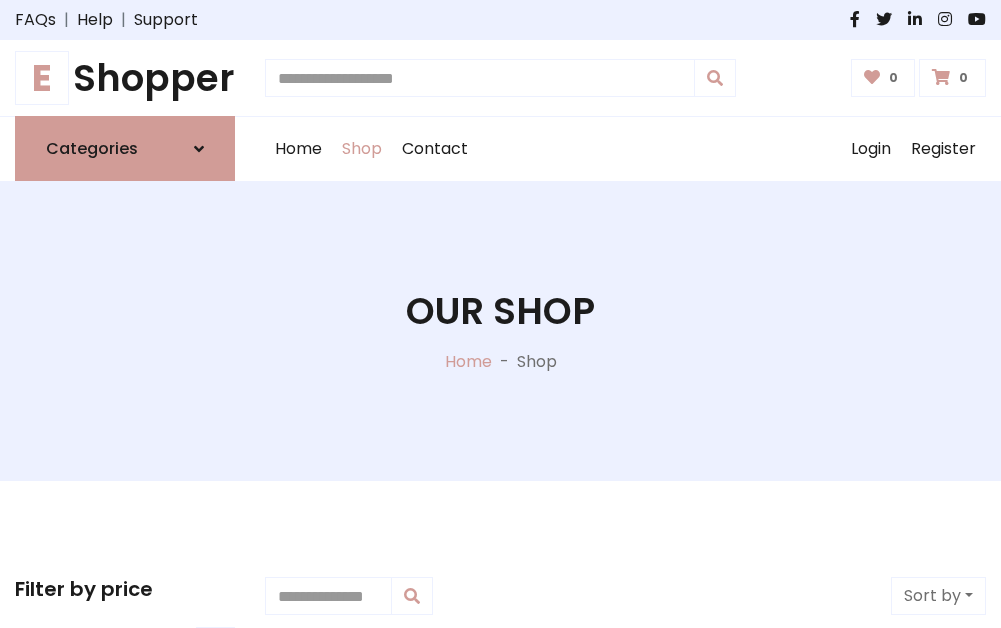 click on "E Shopper" at bounding box center (125, 78) 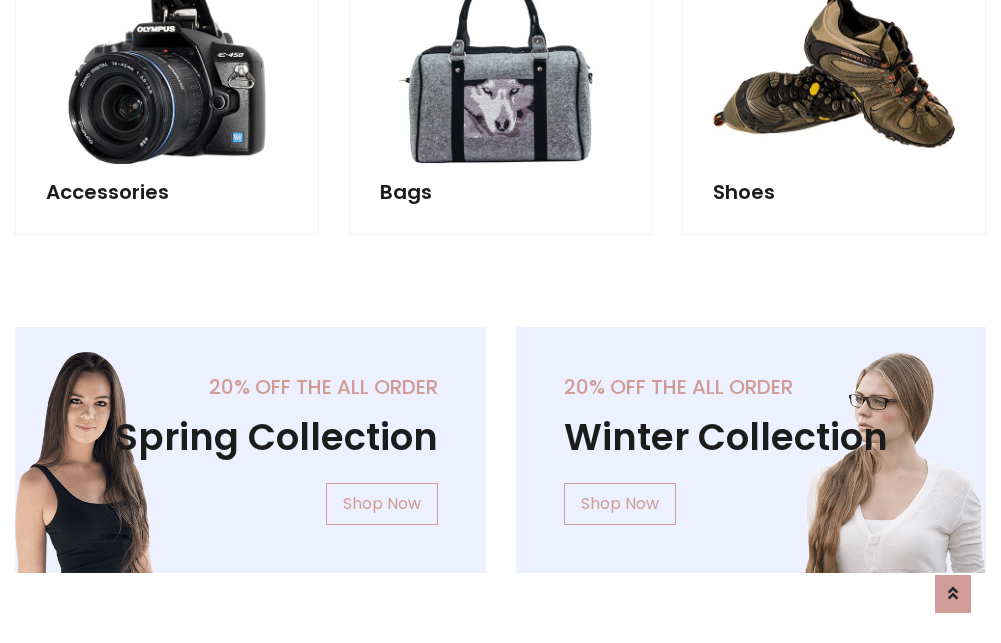 scroll, scrollTop: 1943, scrollLeft: 0, axis: vertical 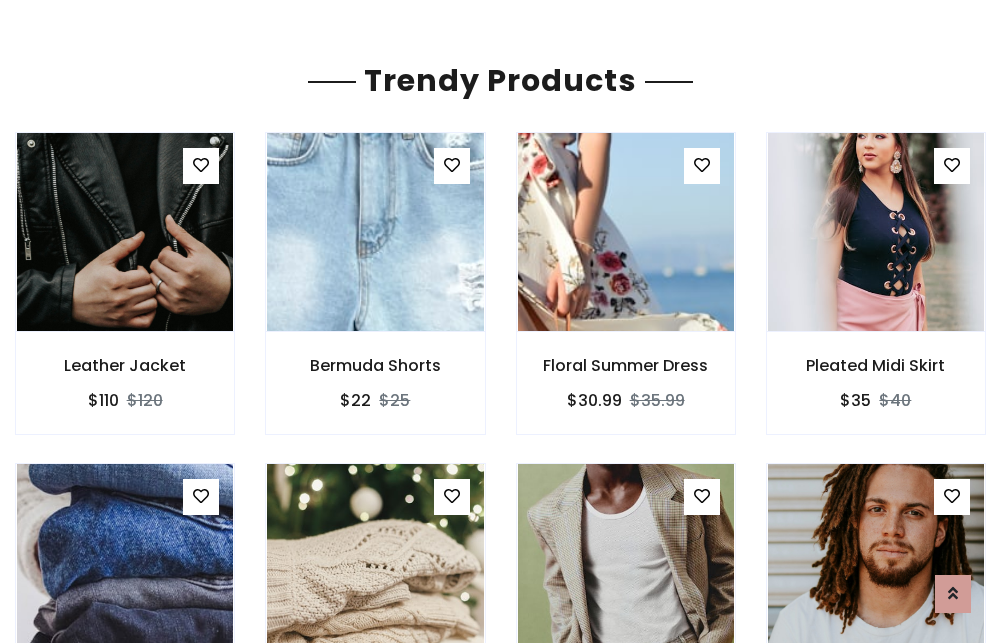 click on "Shop" at bounding box center [362, -1794] 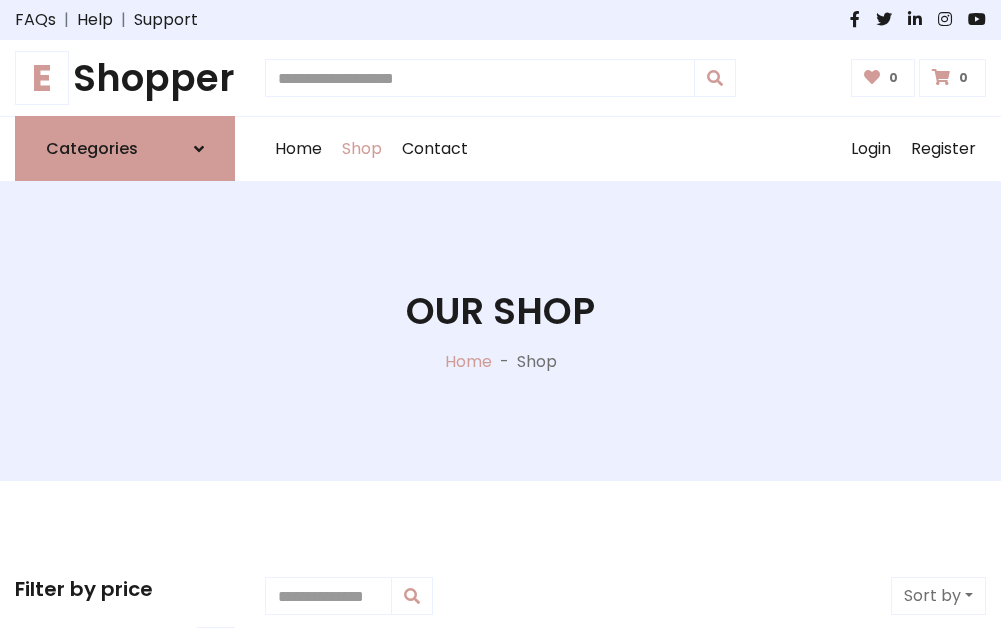 scroll, scrollTop: 0, scrollLeft: 0, axis: both 